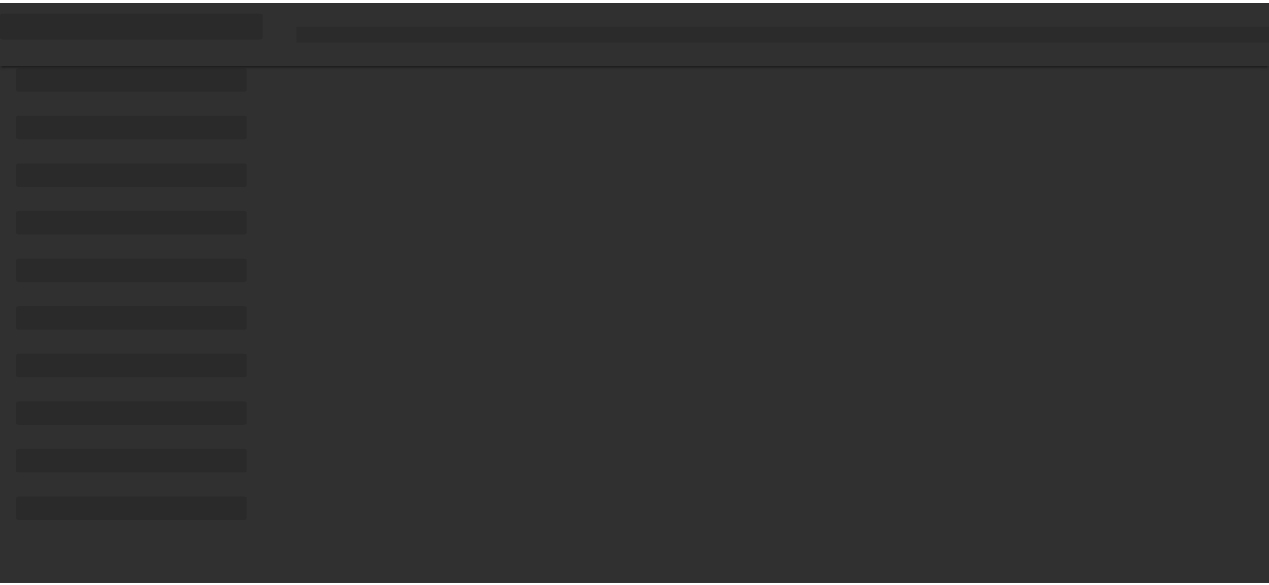 scroll, scrollTop: 0, scrollLeft: 0, axis: both 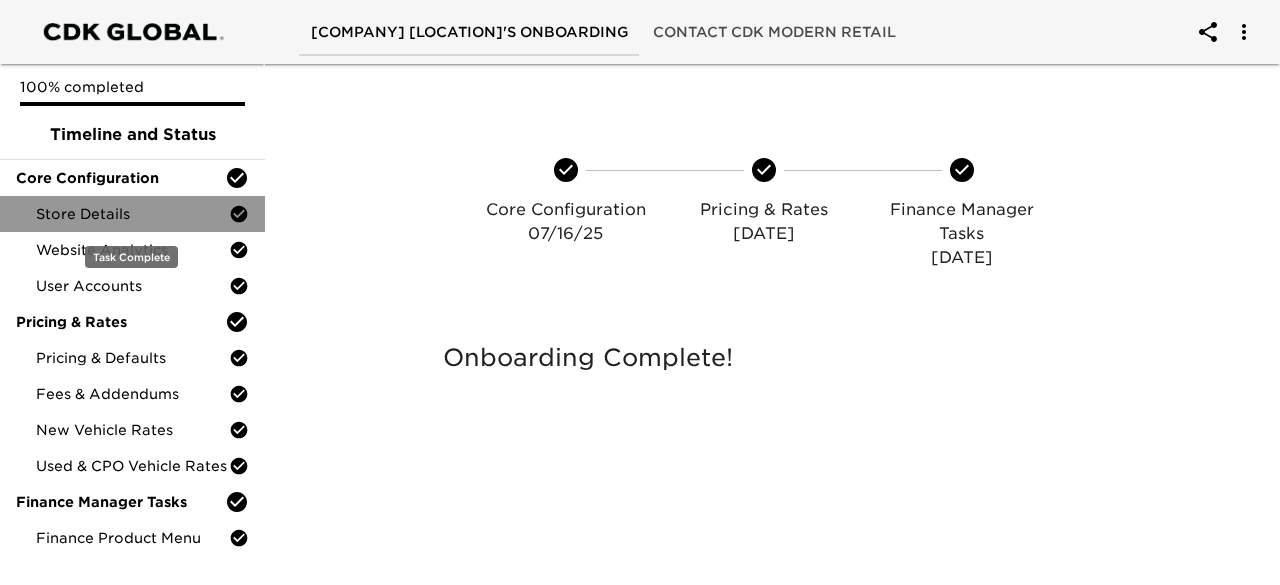 click on "Store Details" at bounding box center [132, 214] 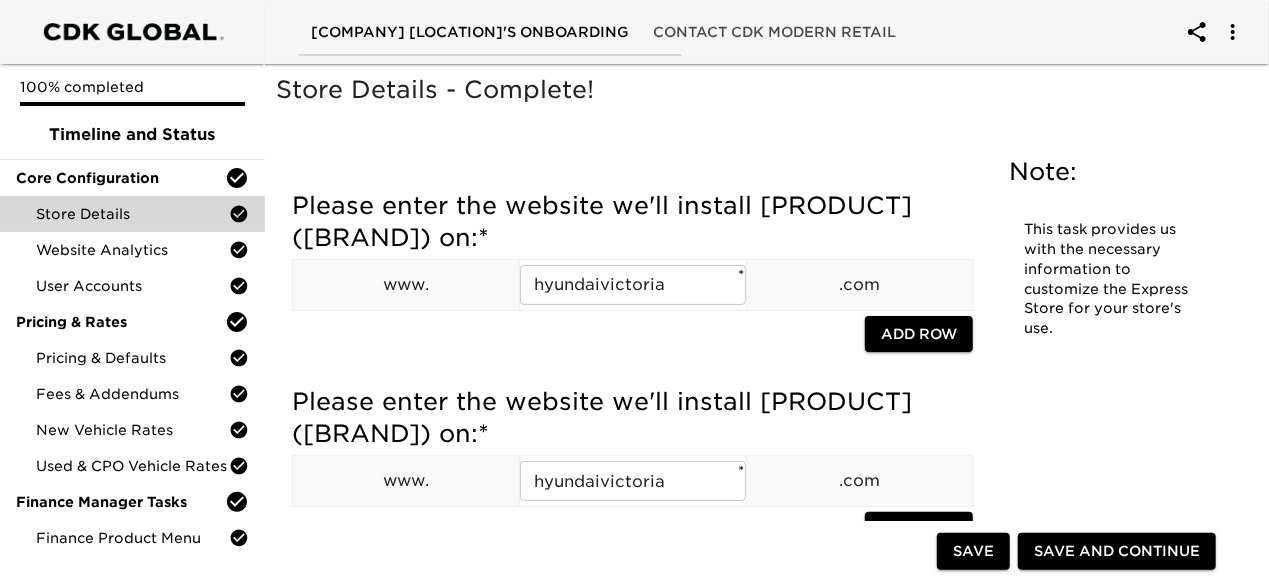 scroll, scrollTop: 2500, scrollLeft: 0, axis: vertical 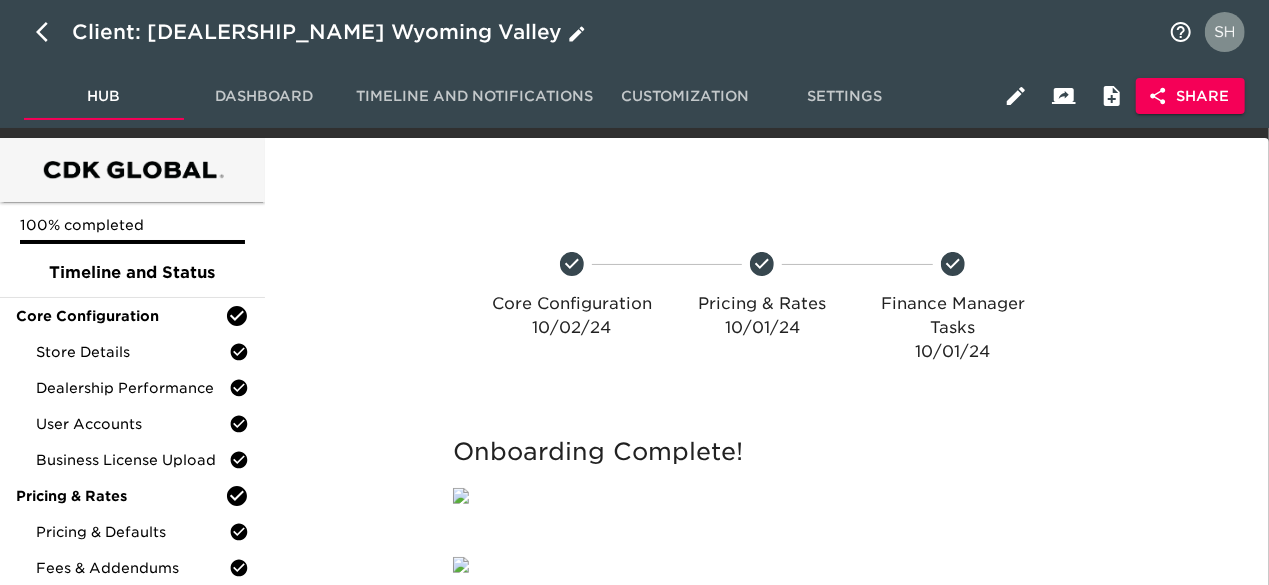 click 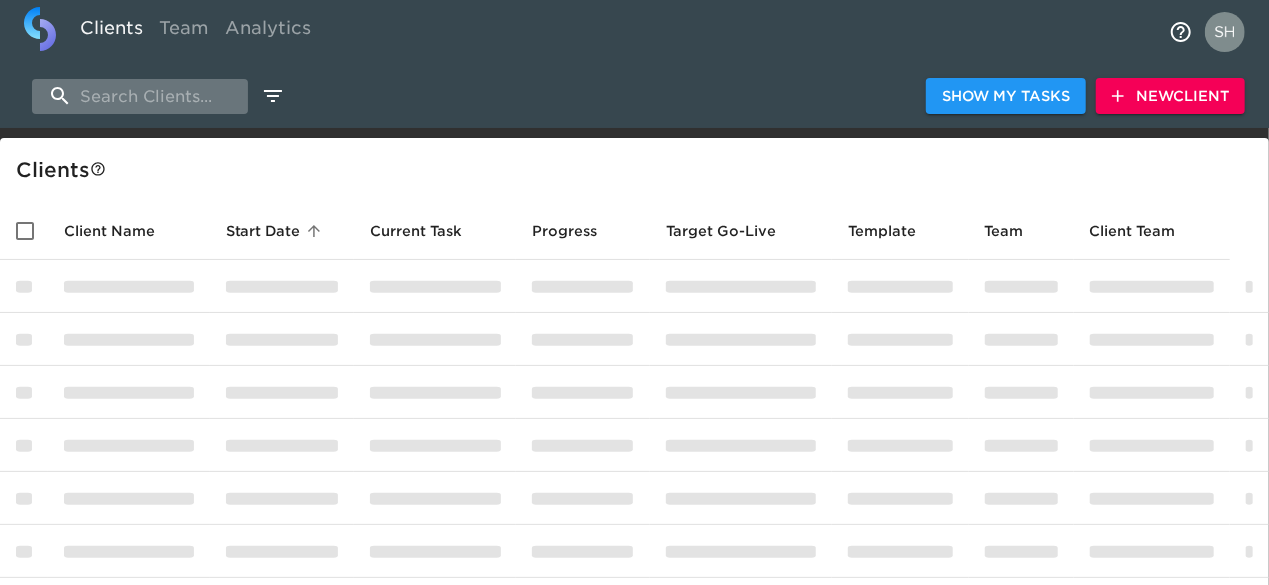 click at bounding box center (140, 96) 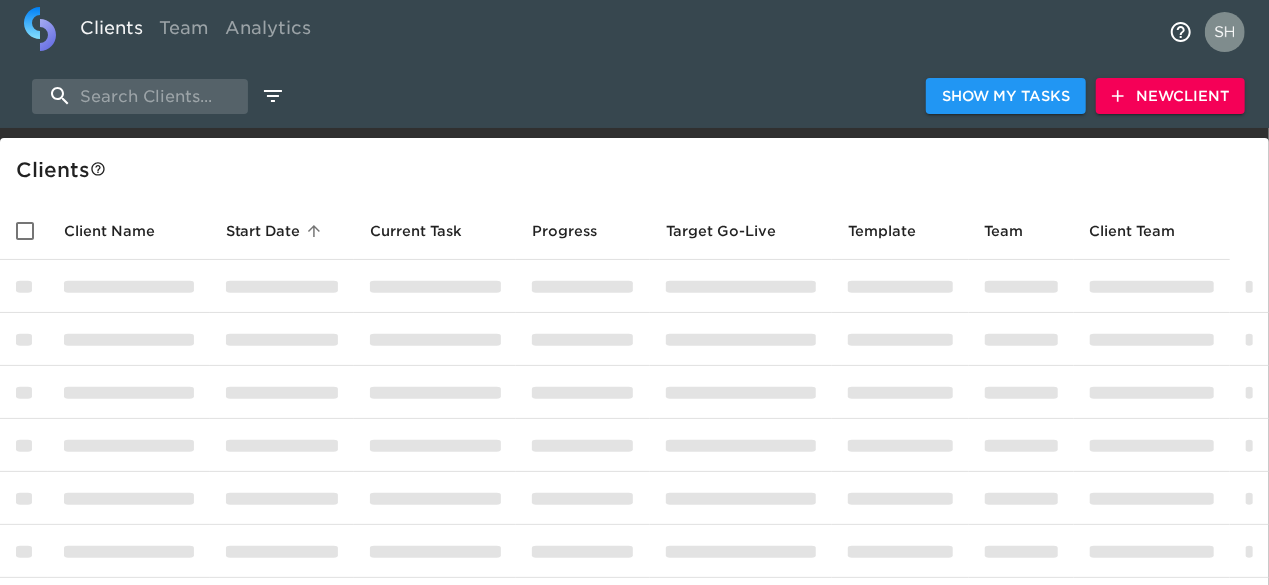 paste on "Haldimand Motors" 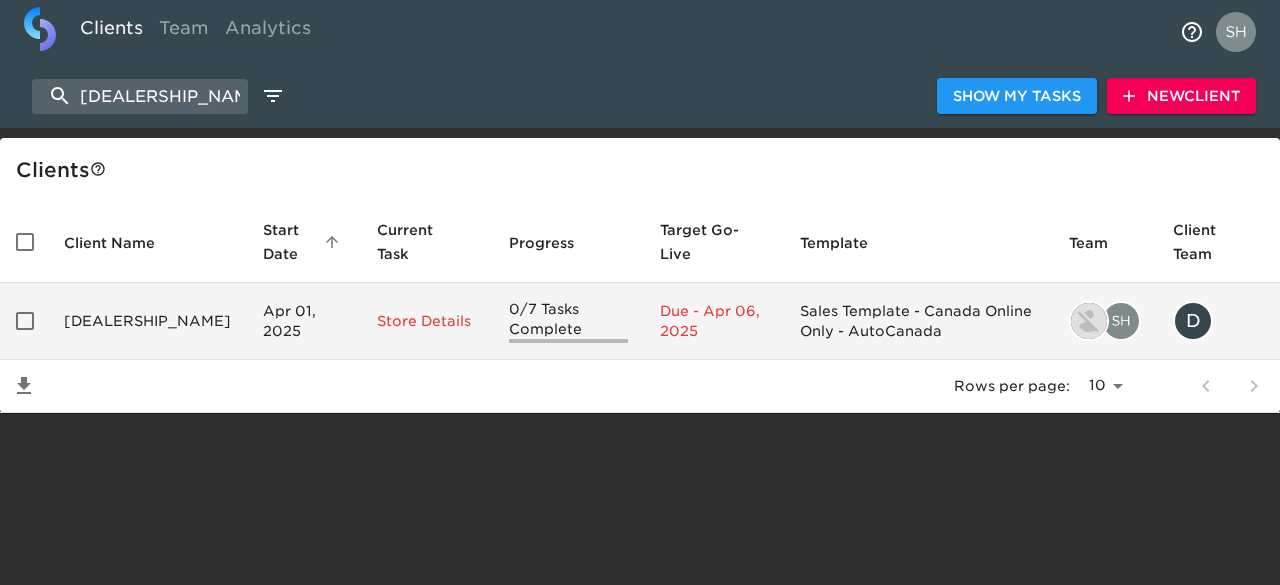 type on "Haldimand Motors" 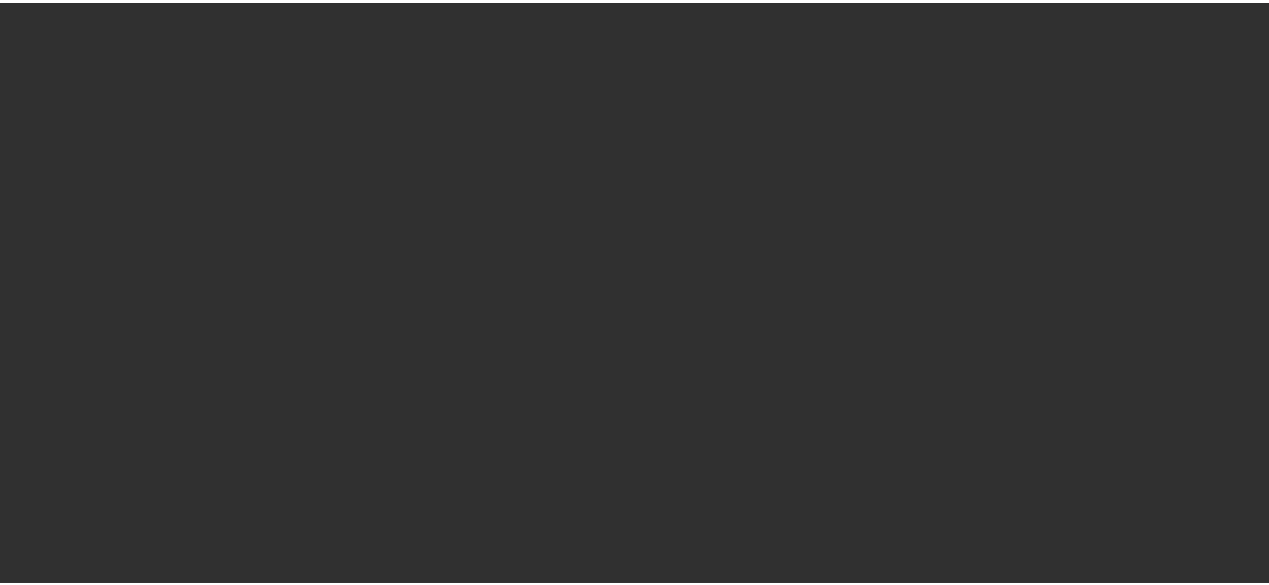 scroll, scrollTop: 0, scrollLeft: 0, axis: both 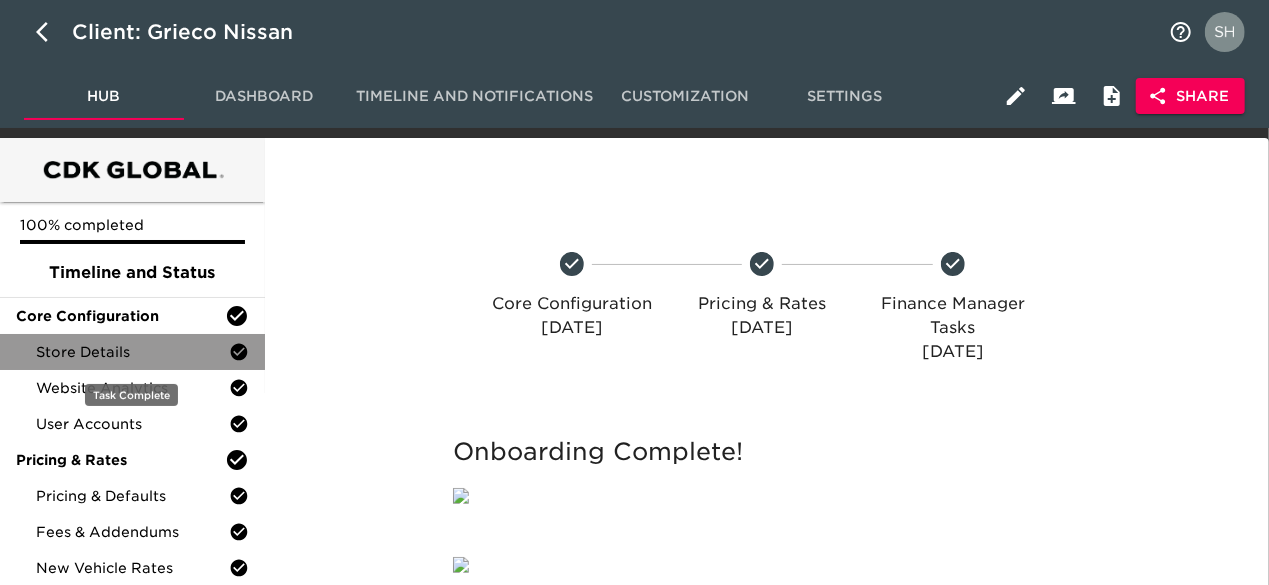 click on "Store Details" at bounding box center [132, 352] 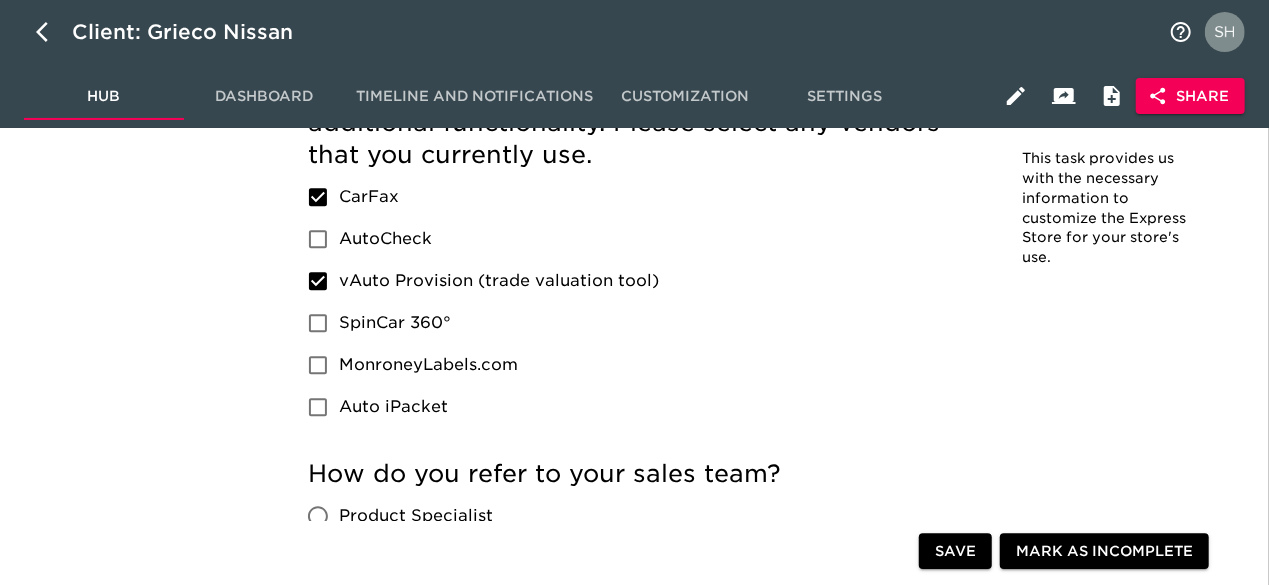 scroll, scrollTop: 2988, scrollLeft: 0, axis: vertical 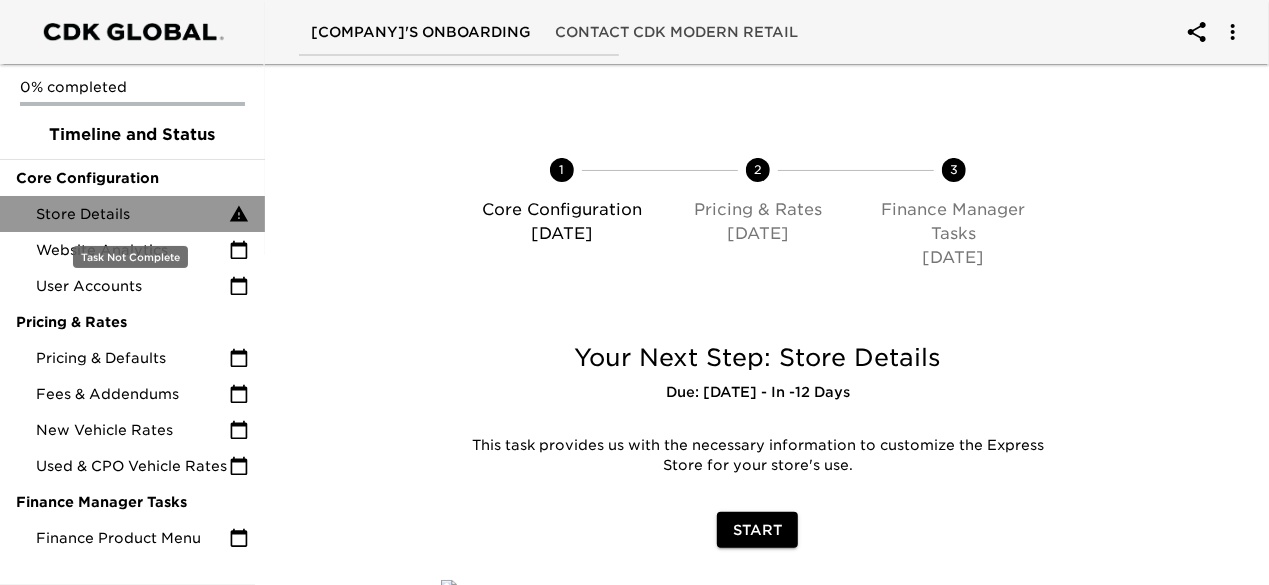 click on "Store Details" at bounding box center (132, 214) 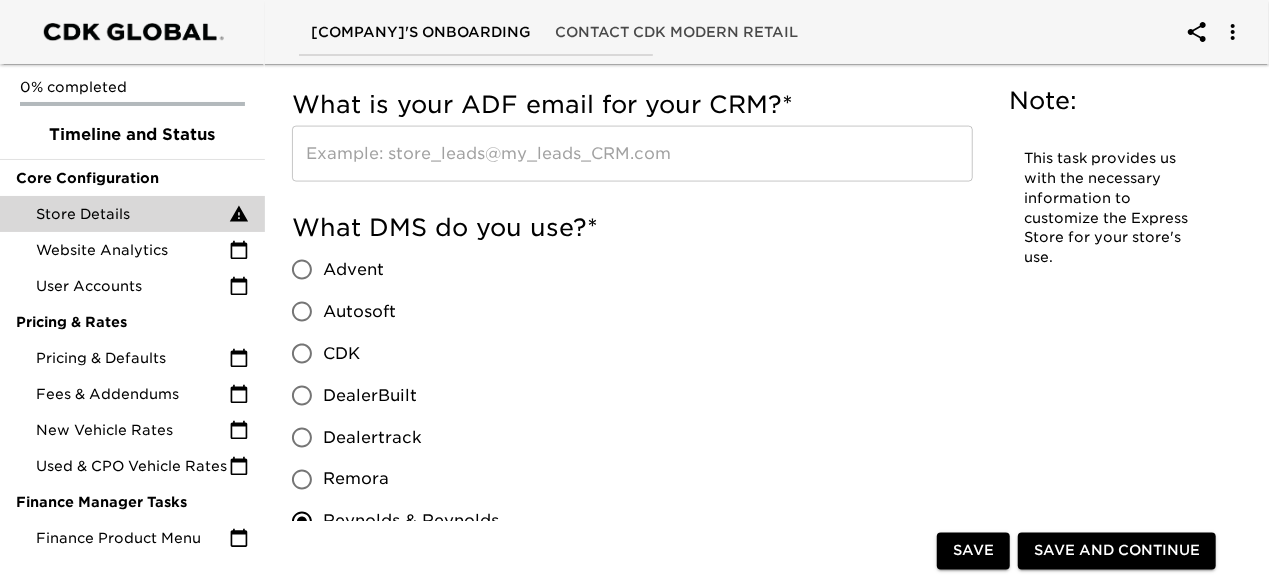scroll, scrollTop: 1500, scrollLeft: 0, axis: vertical 